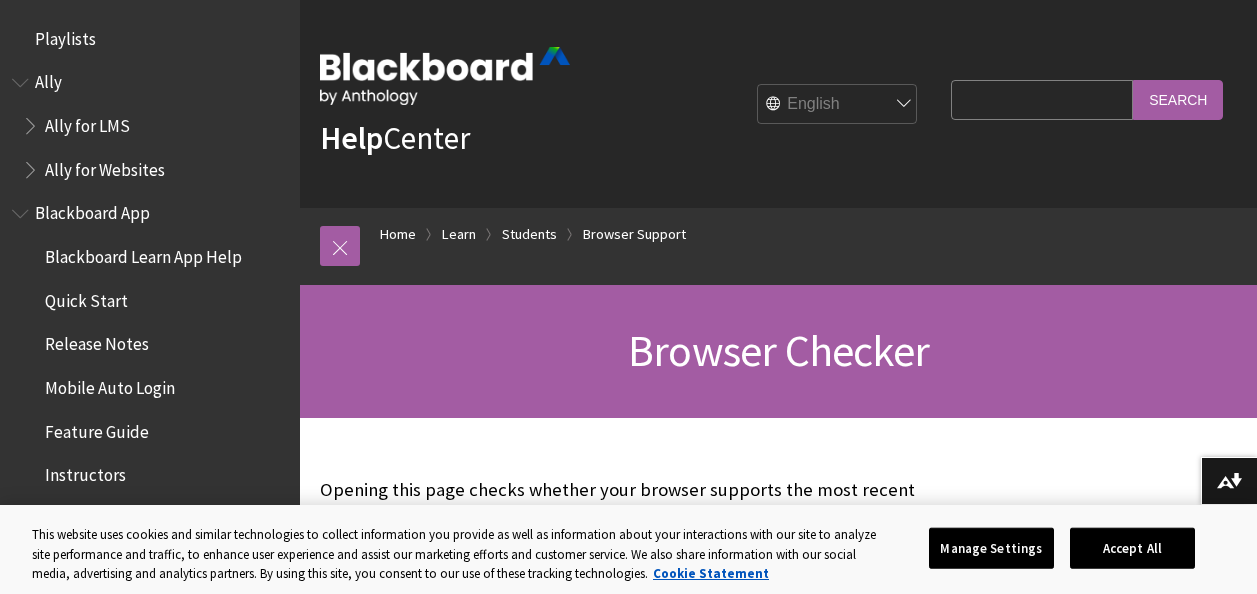 scroll, scrollTop: 424, scrollLeft: 0, axis: vertical 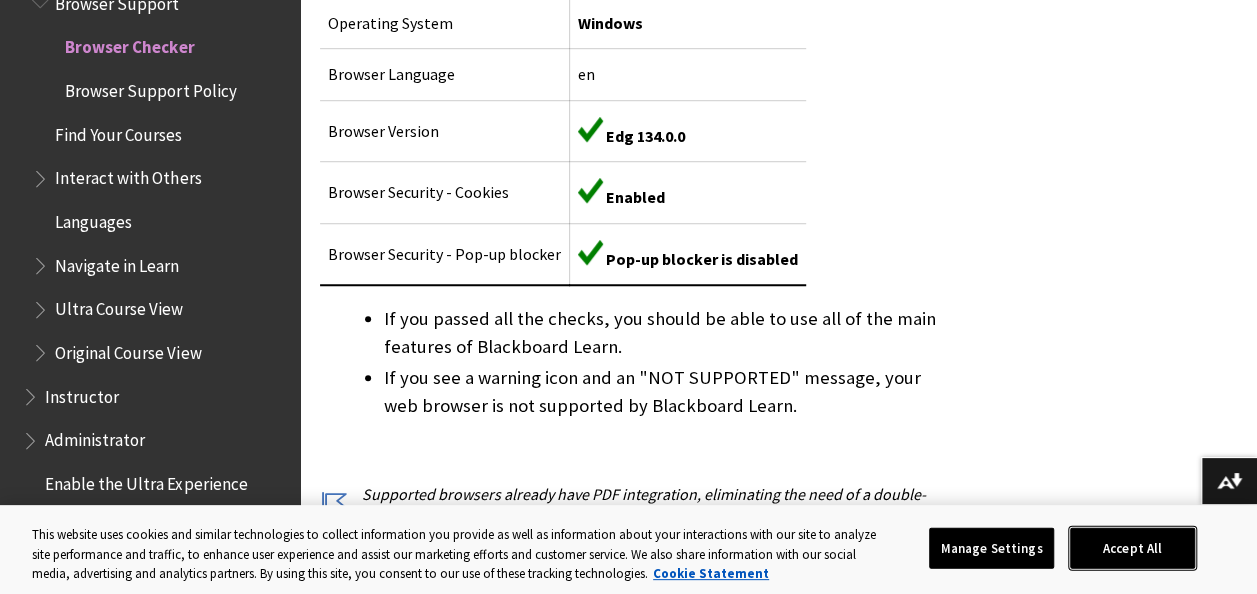 click on "Accept All" at bounding box center (1132, 548) 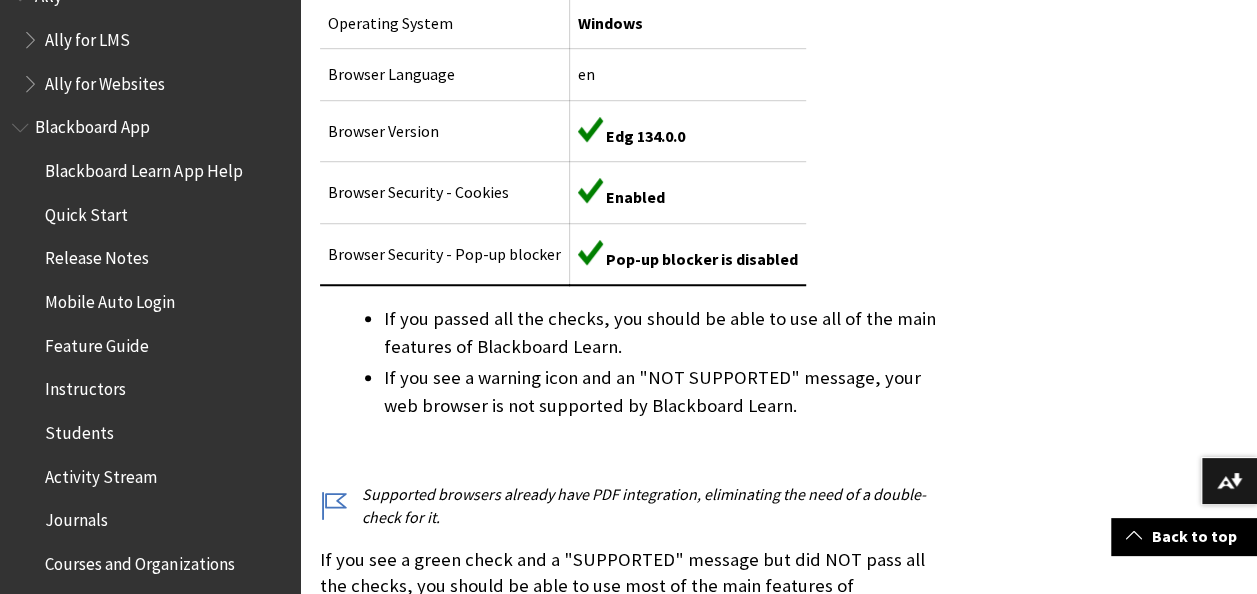 scroll, scrollTop: 0, scrollLeft: 0, axis: both 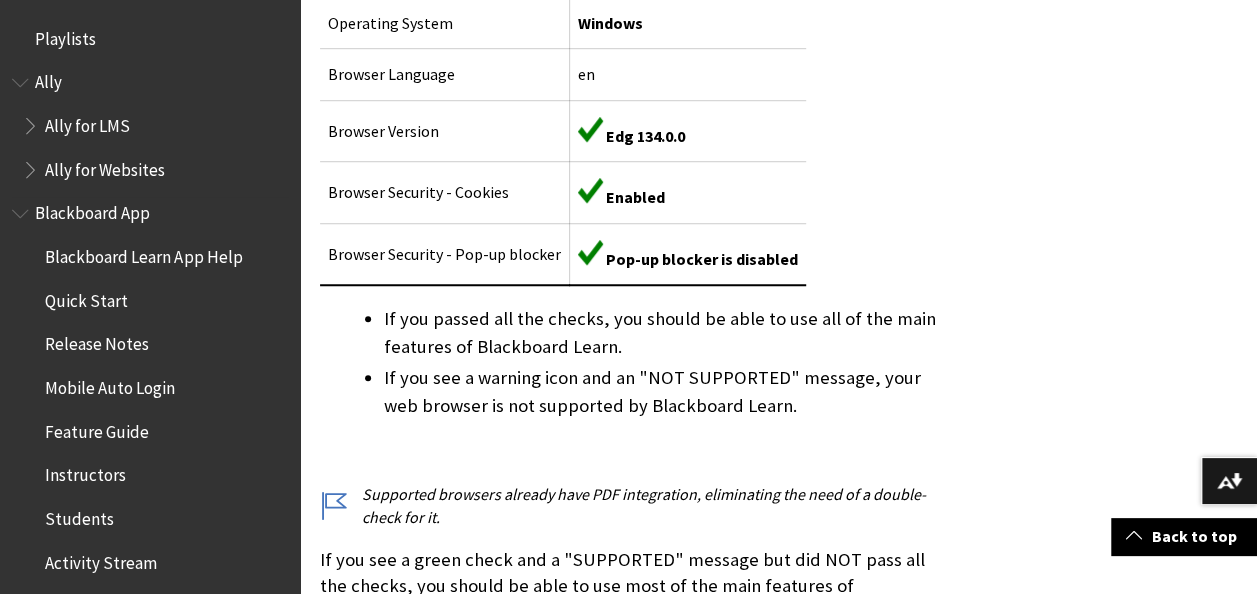 click on "Blackboard Learn App Help" at bounding box center [143, 253] 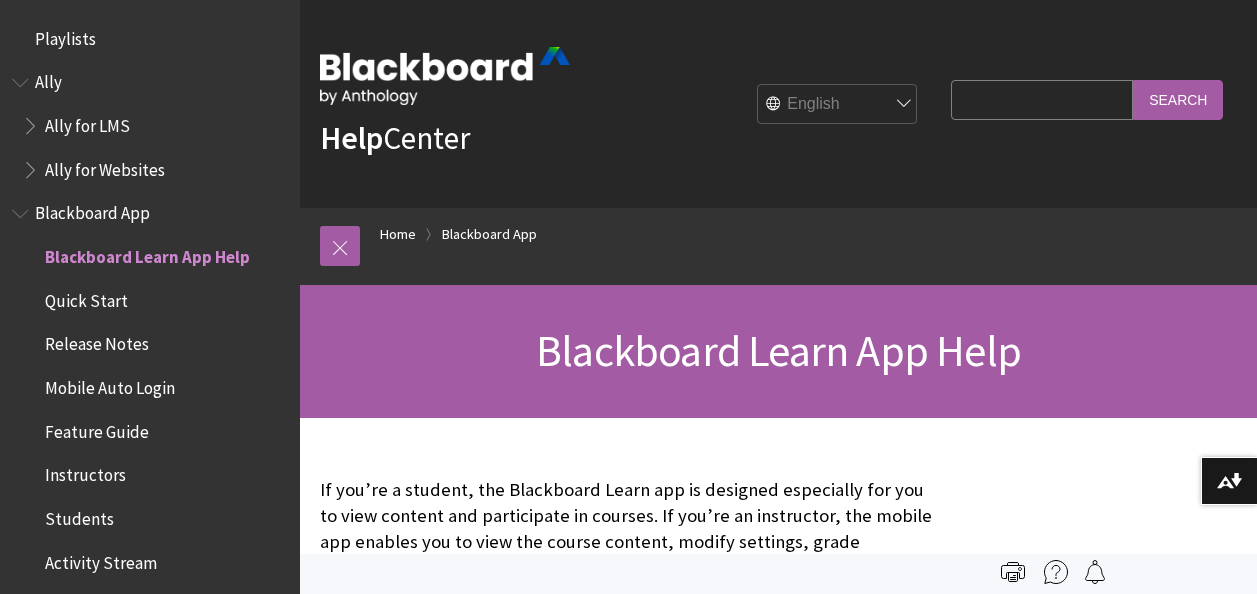scroll, scrollTop: 0, scrollLeft: 0, axis: both 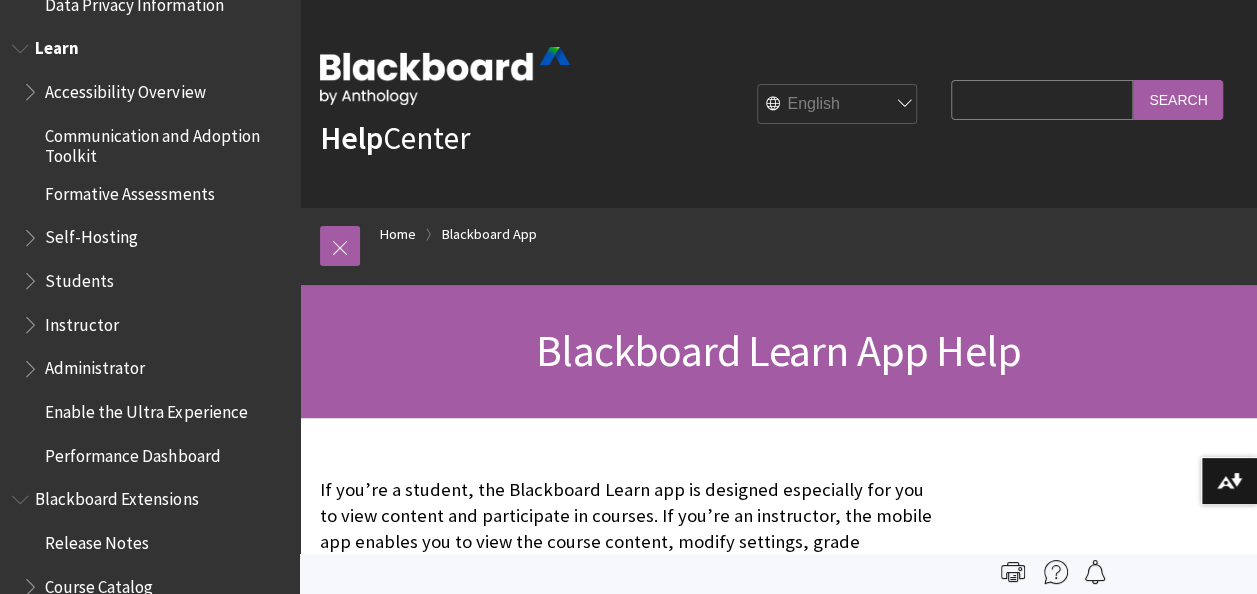 click on "Students" at bounding box center [79, 276] 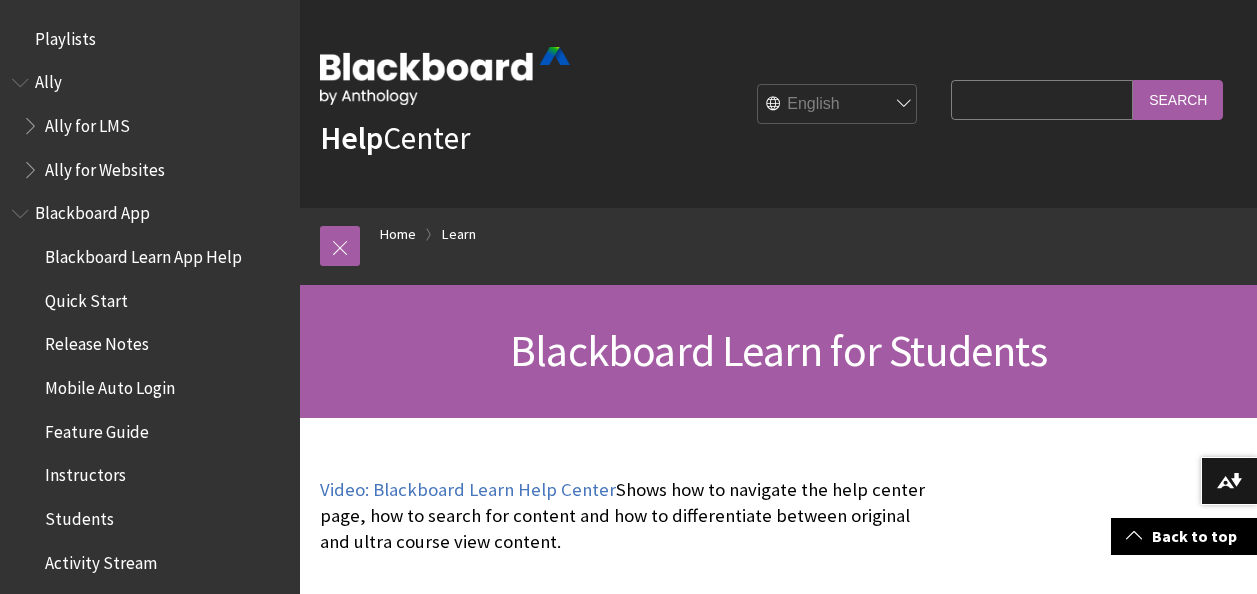 scroll, scrollTop: 1186, scrollLeft: 0, axis: vertical 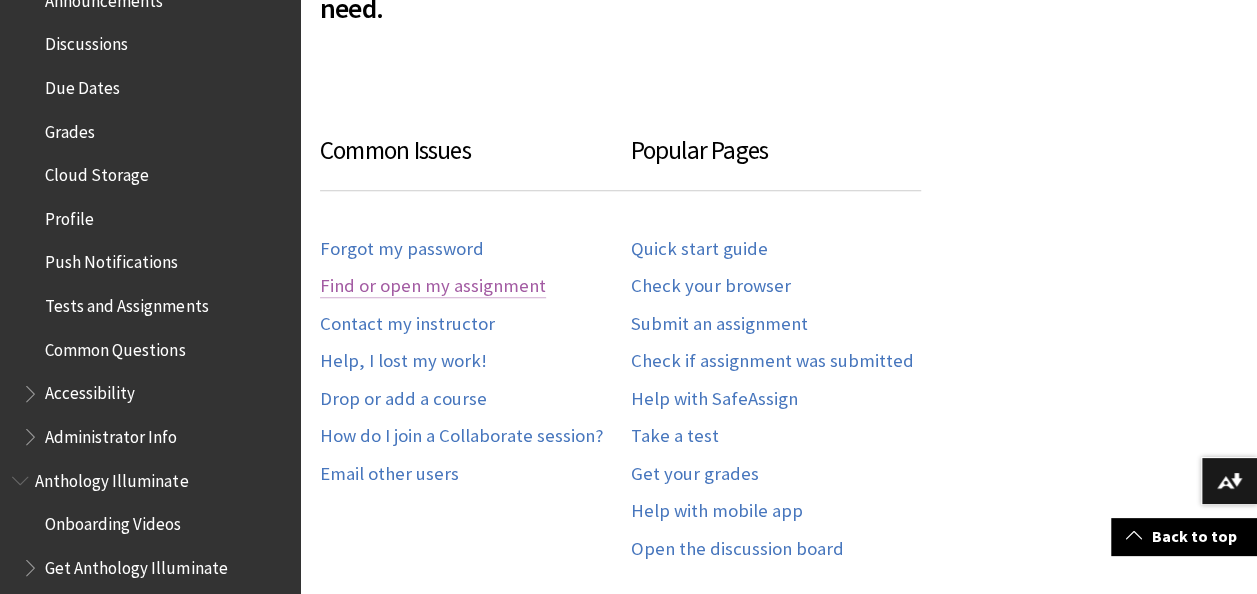 click on "Find or open my assignment" at bounding box center [433, 286] 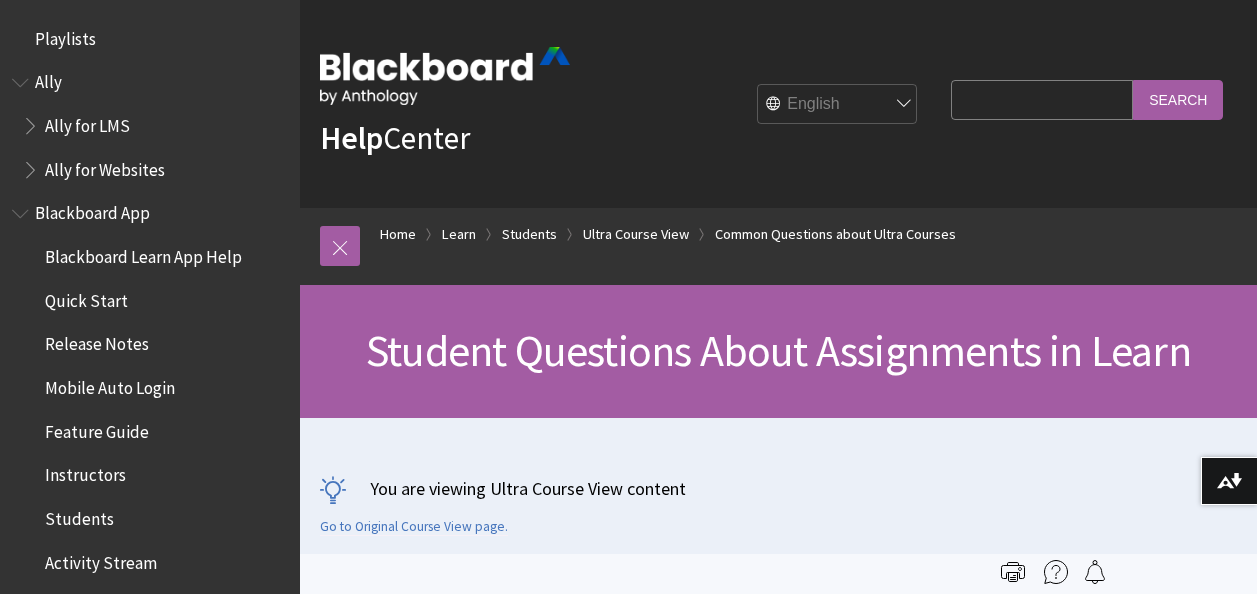scroll, scrollTop: 0, scrollLeft: 0, axis: both 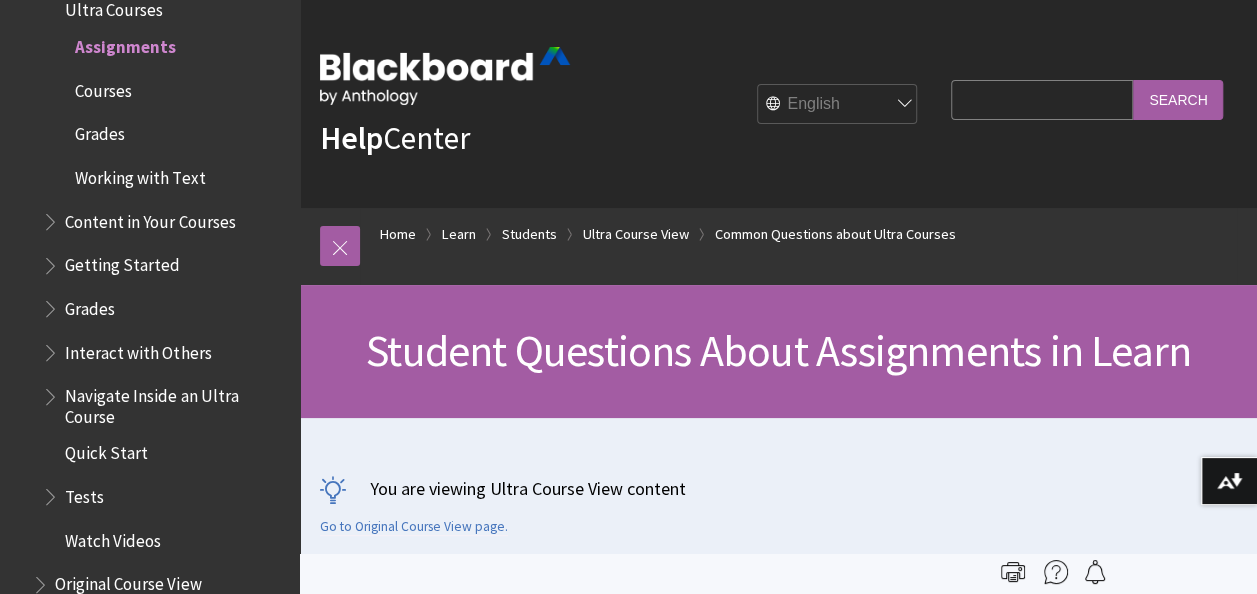 click on "Courses" at bounding box center [103, 87] 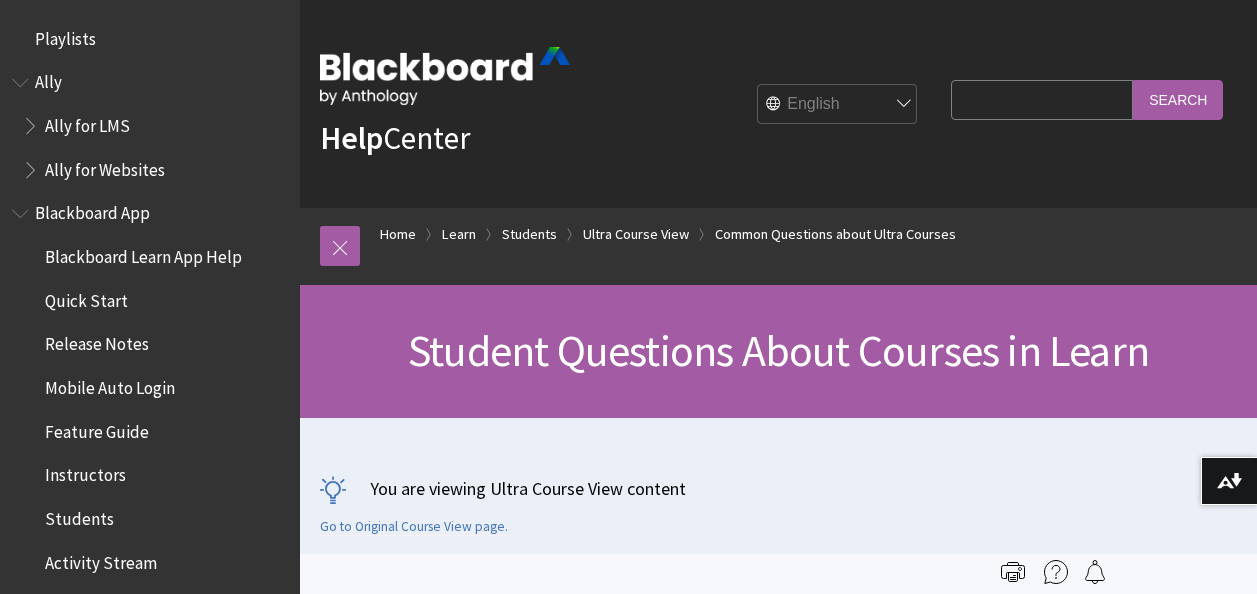 scroll, scrollTop: 0, scrollLeft: 0, axis: both 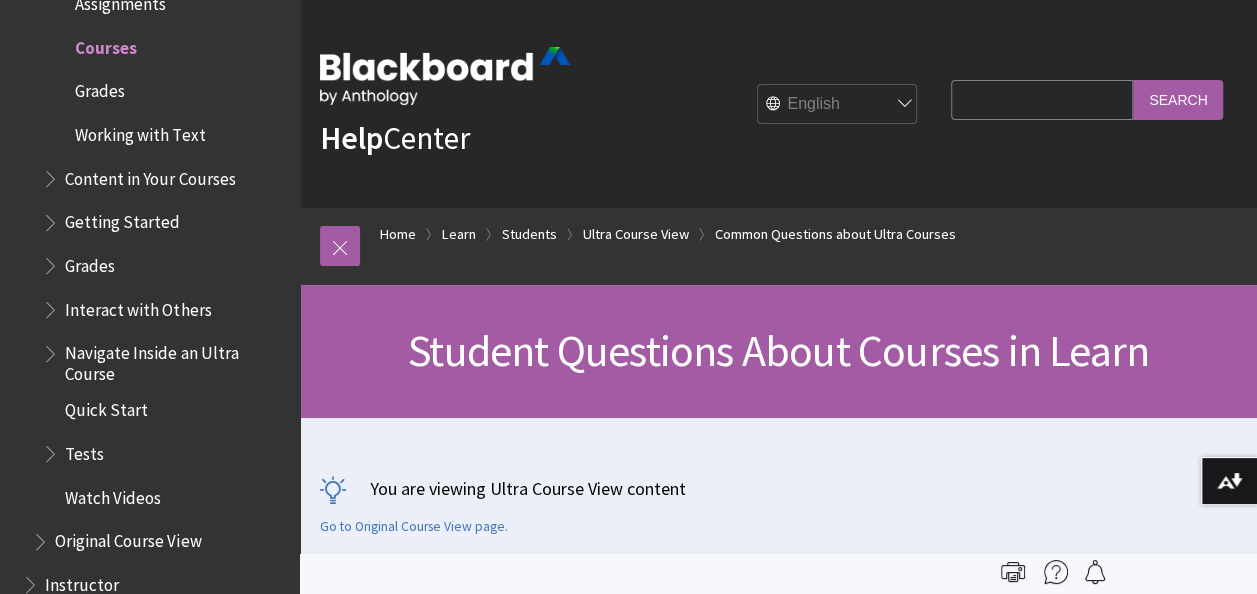 click on "Quick Start" at bounding box center [106, 407] 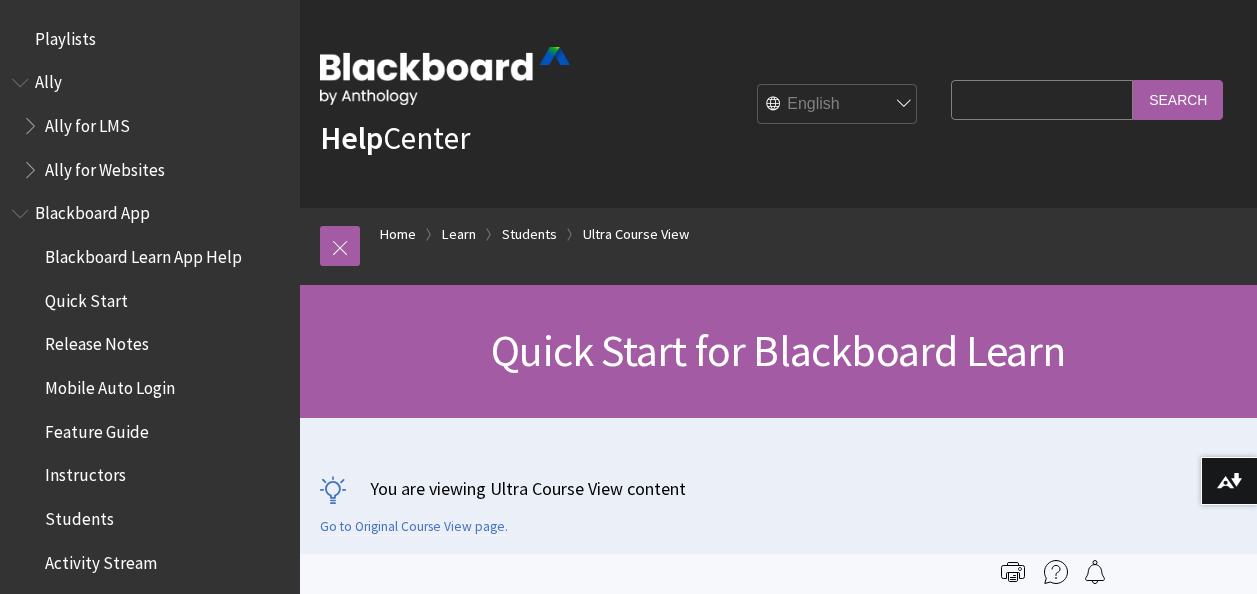 scroll, scrollTop: 0, scrollLeft: 0, axis: both 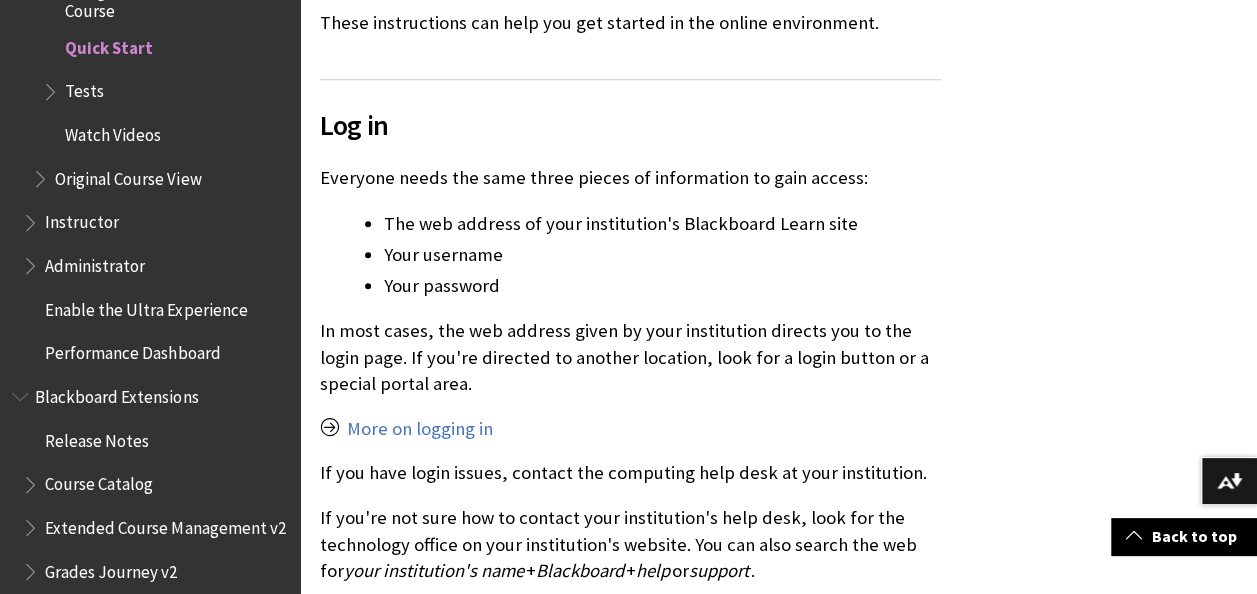 click on "Instructor" at bounding box center (82, 219) 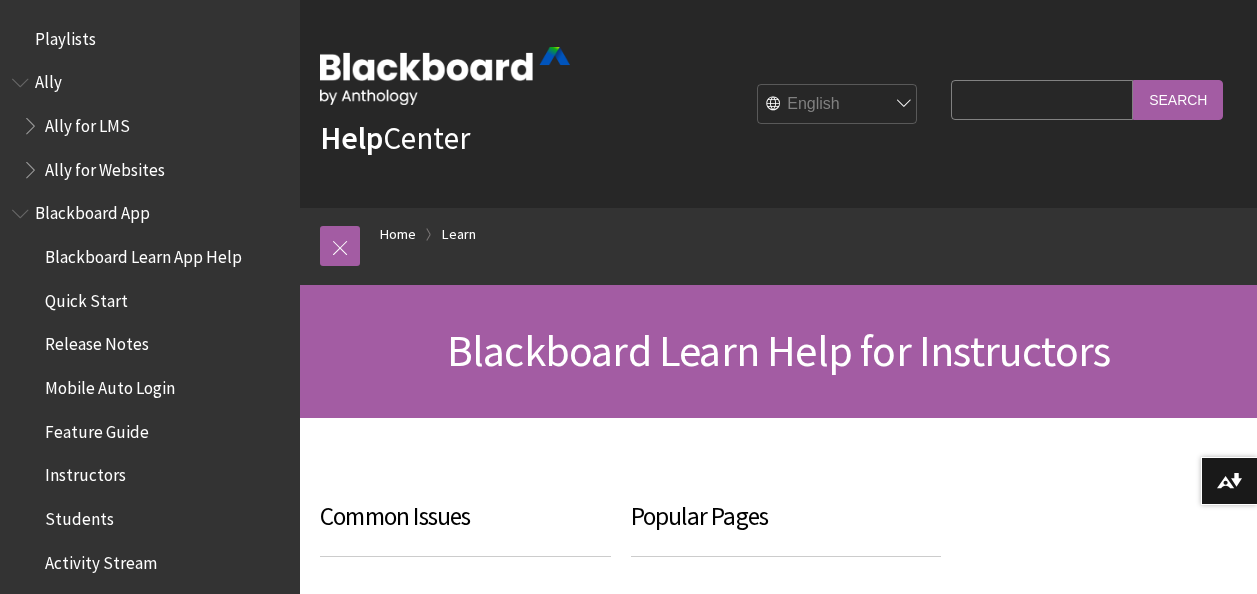 scroll, scrollTop: 0, scrollLeft: 0, axis: both 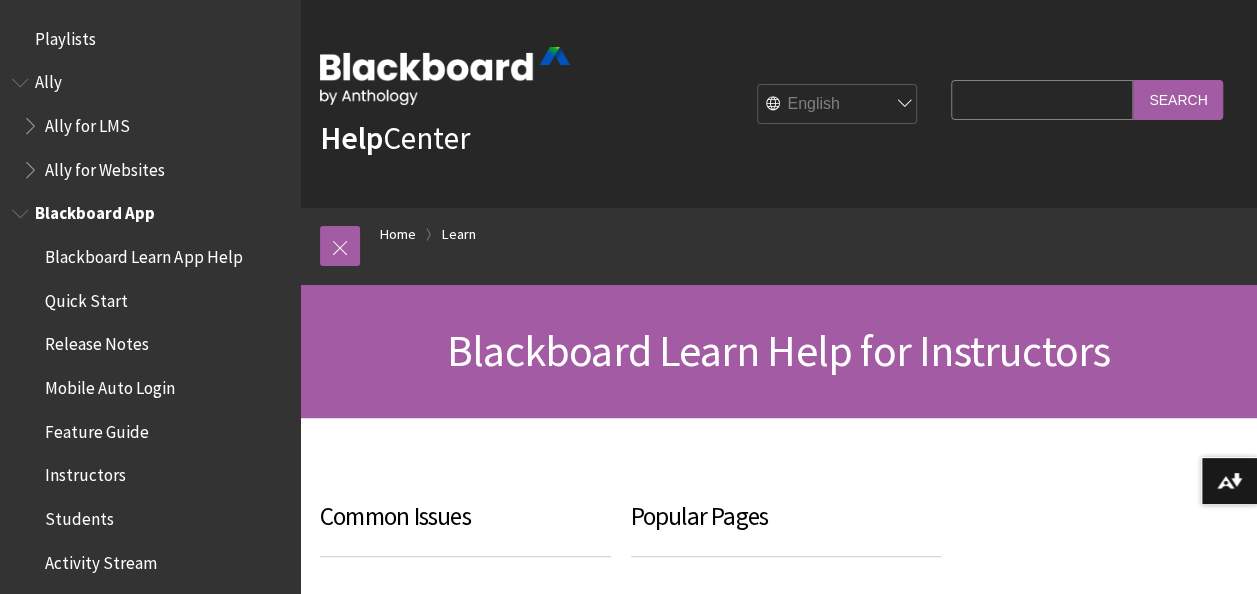 click on "Quick Start" at bounding box center (86, 297) 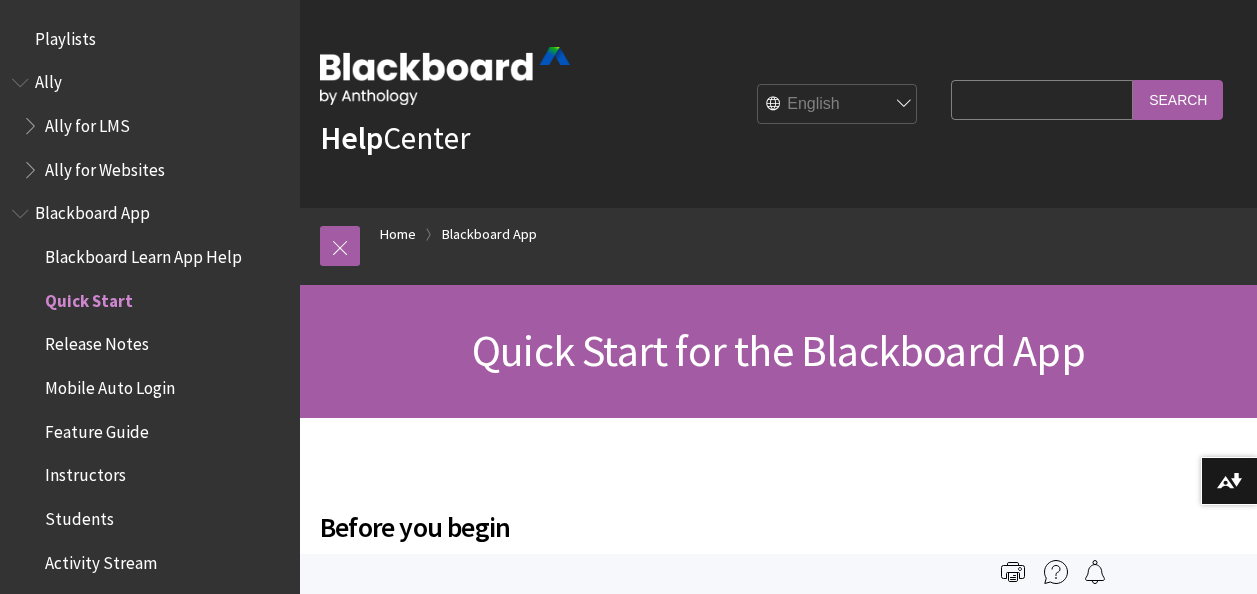 scroll, scrollTop: 0, scrollLeft: 0, axis: both 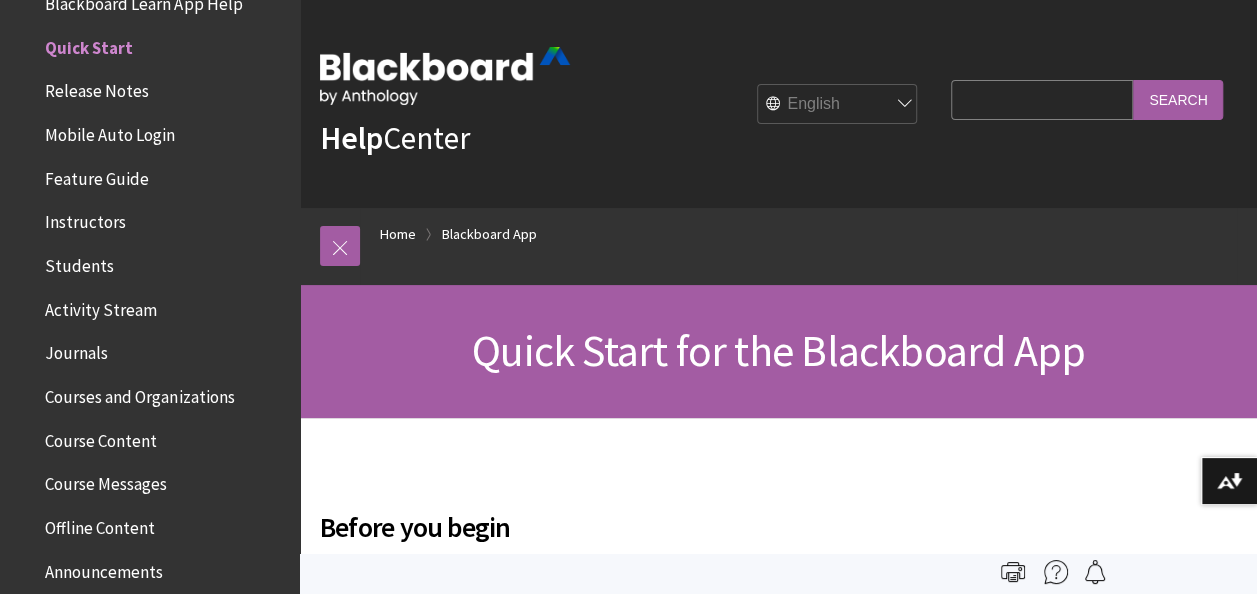click on "Search Query" at bounding box center [1042, 99] 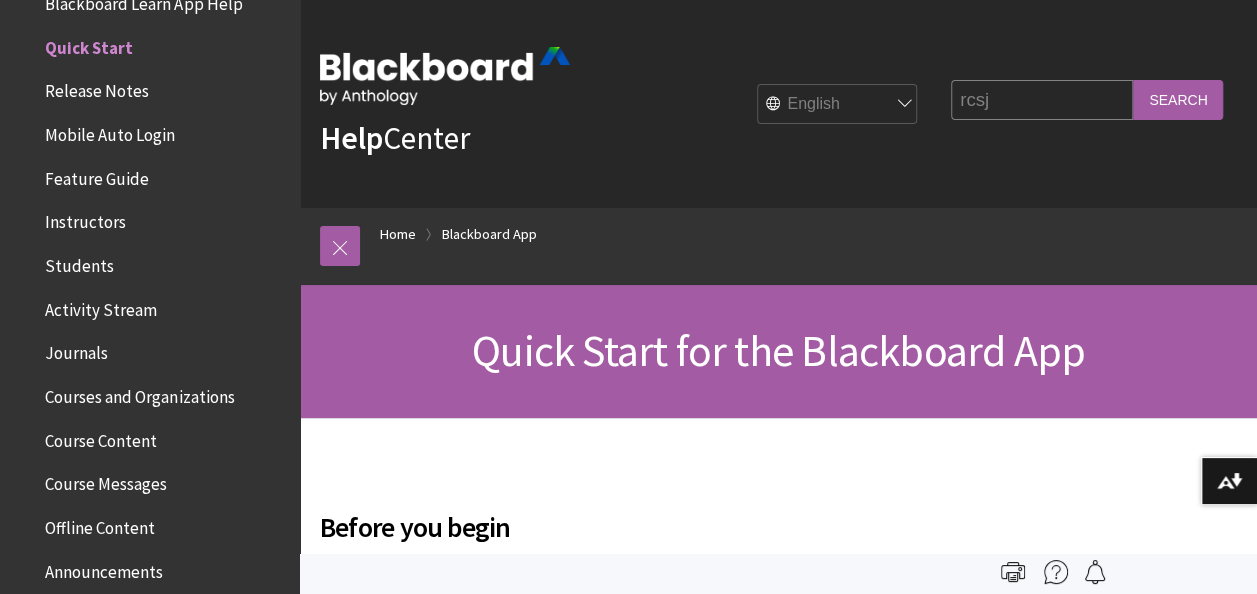type on "rcsj" 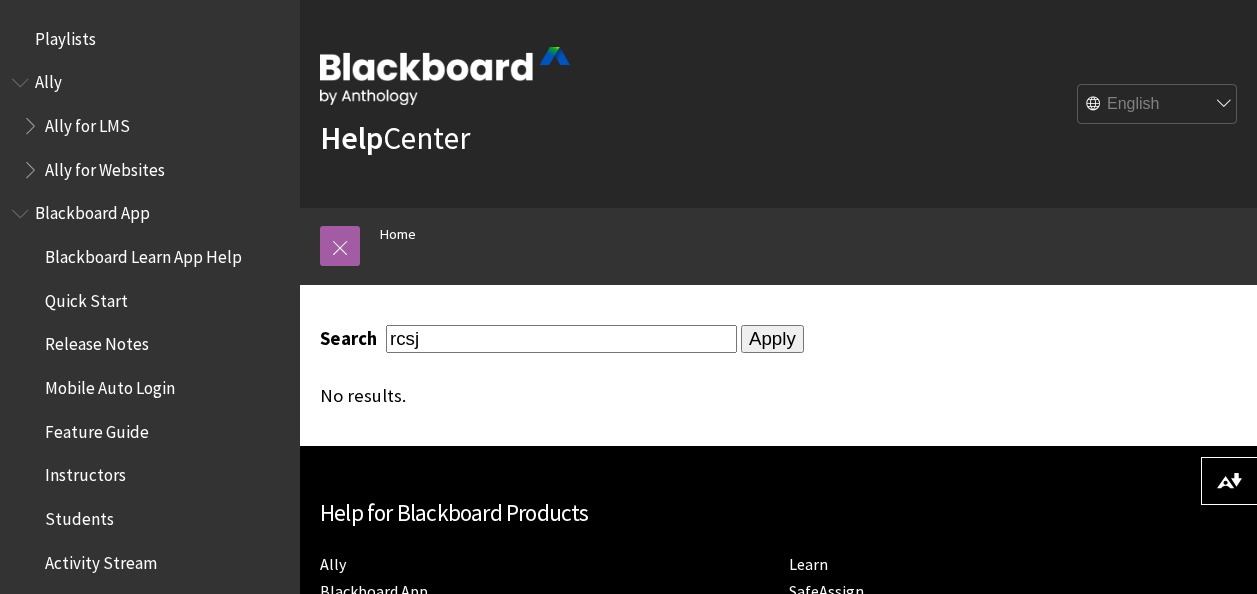 scroll, scrollTop: 0, scrollLeft: 0, axis: both 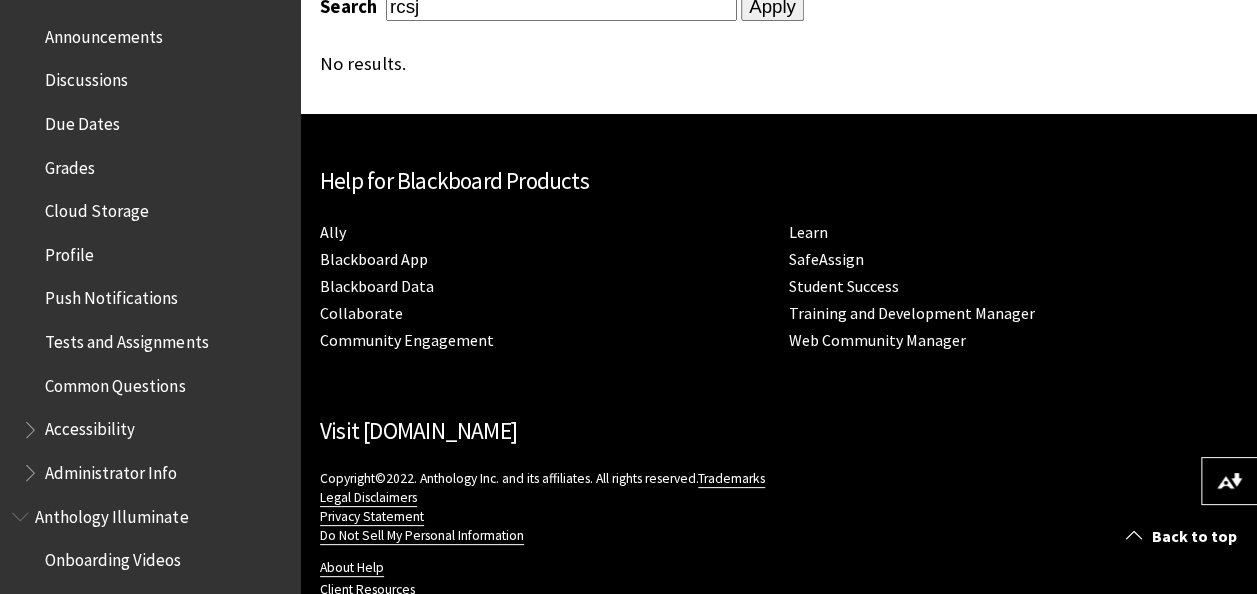 click on "Profile" at bounding box center [69, 251] 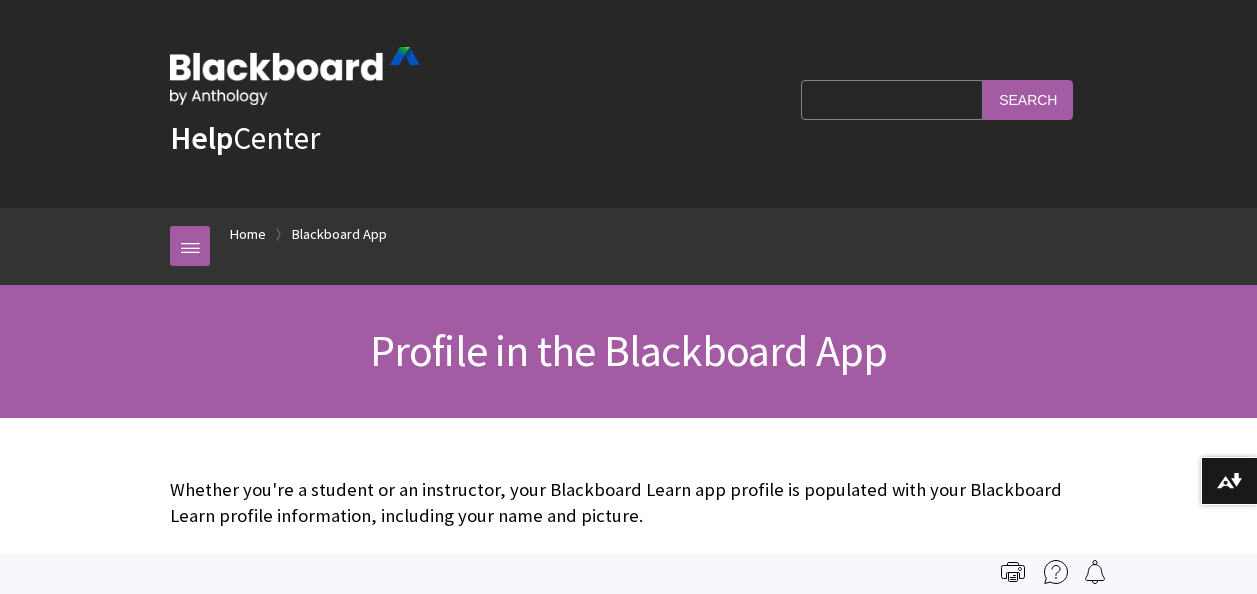 scroll, scrollTop: 0, scrollLeft: 0, axis: both 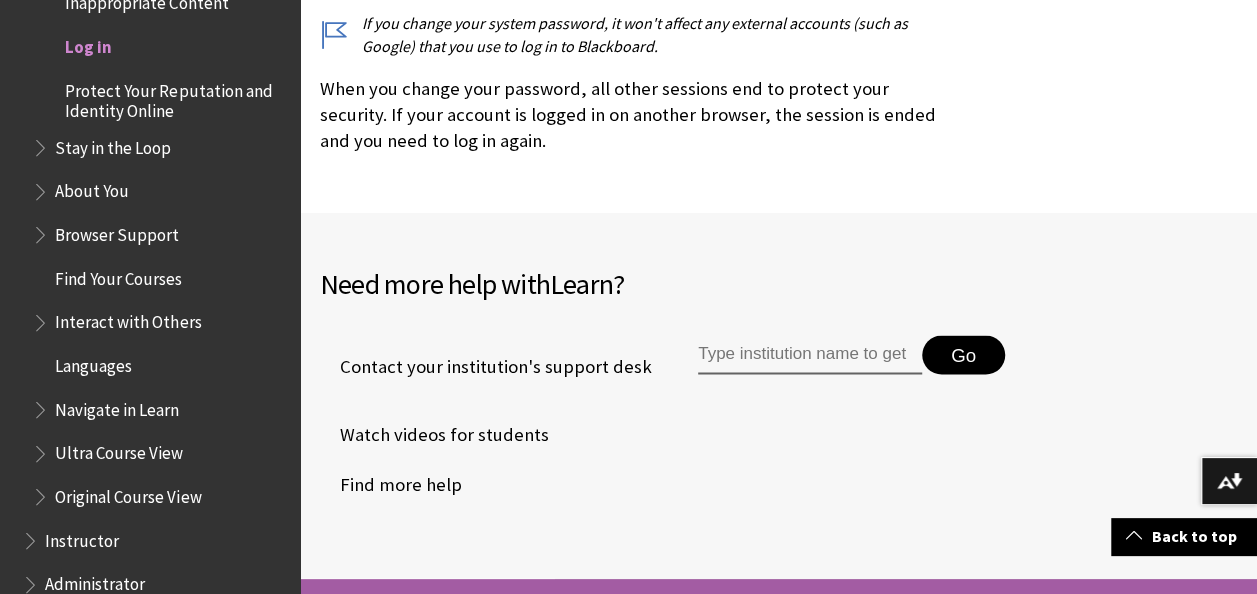 click at bounding box center [810, 356] 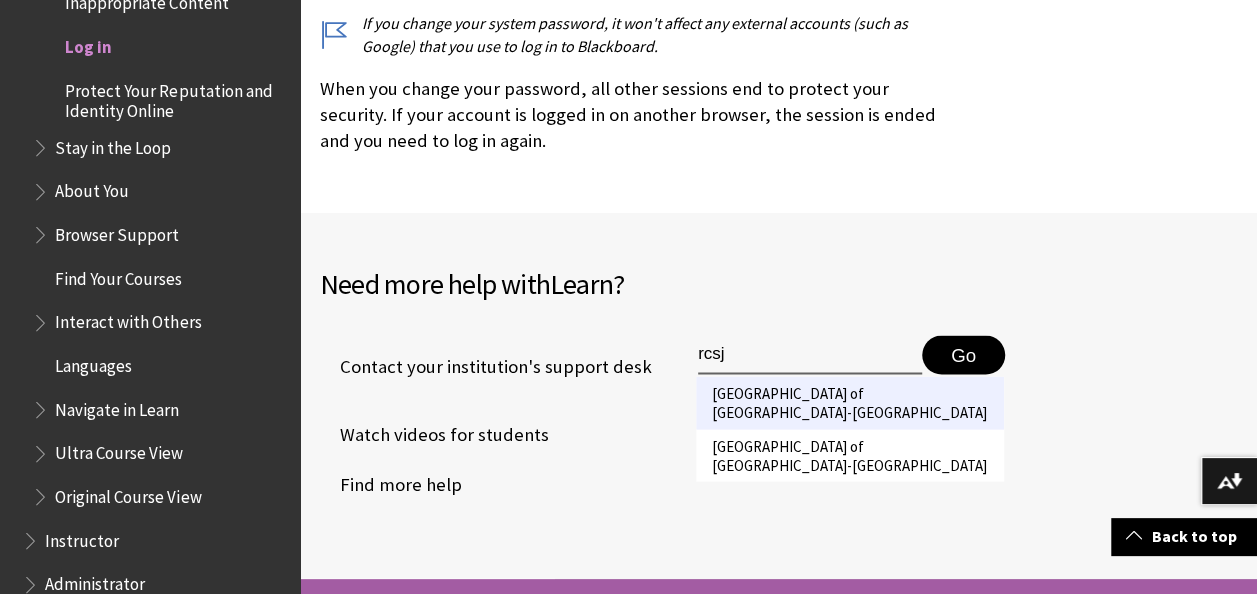 type on "rcsj" 